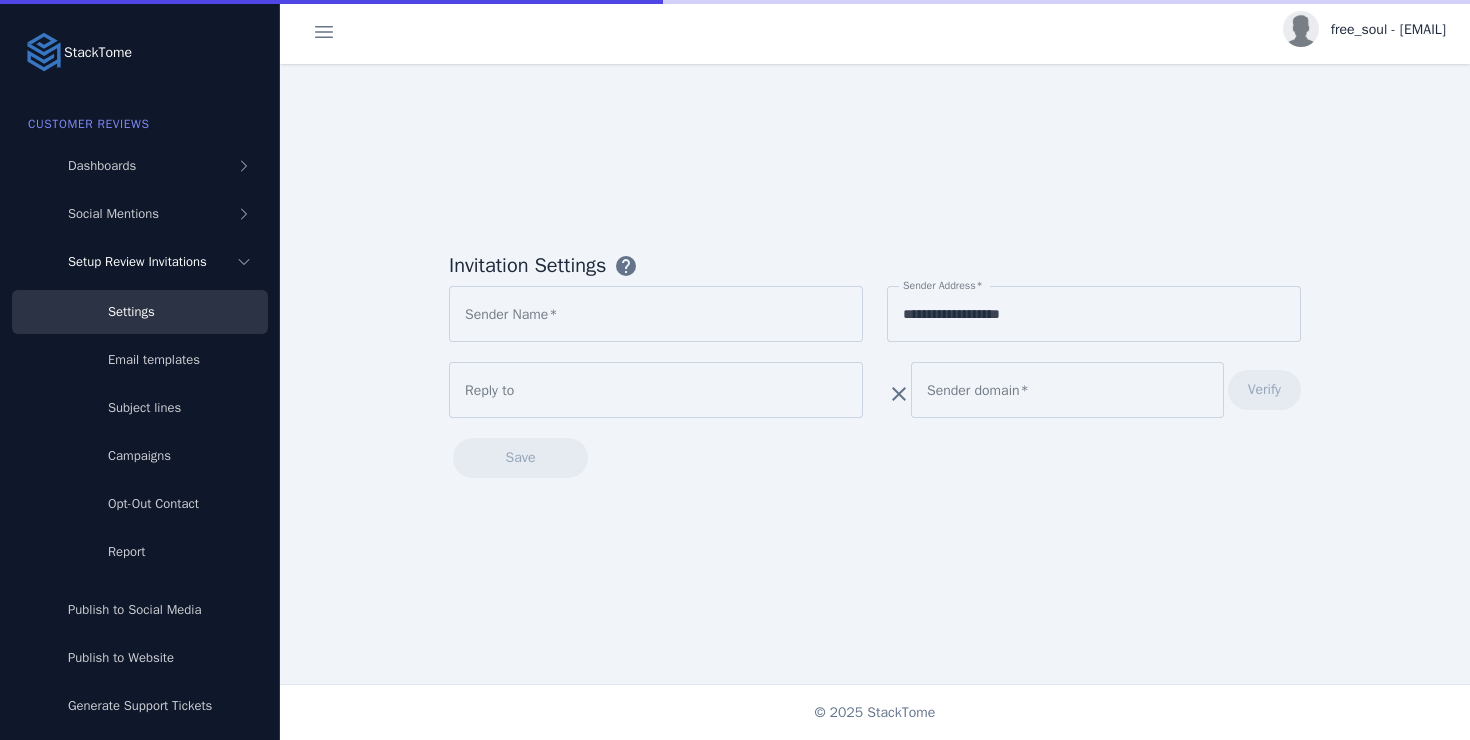 scroll, scrollTop: 0, scrollLeft: 0, axis: both 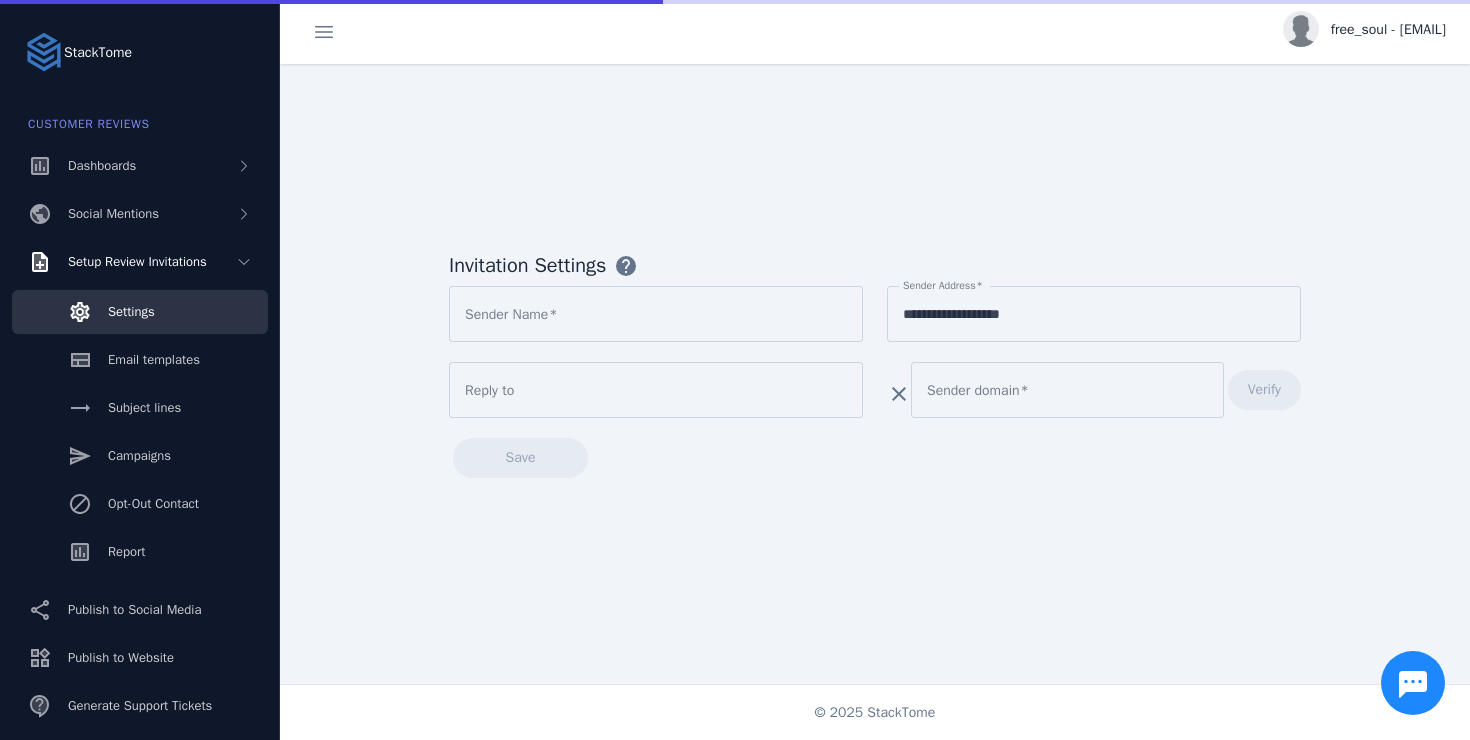 type on "*********" 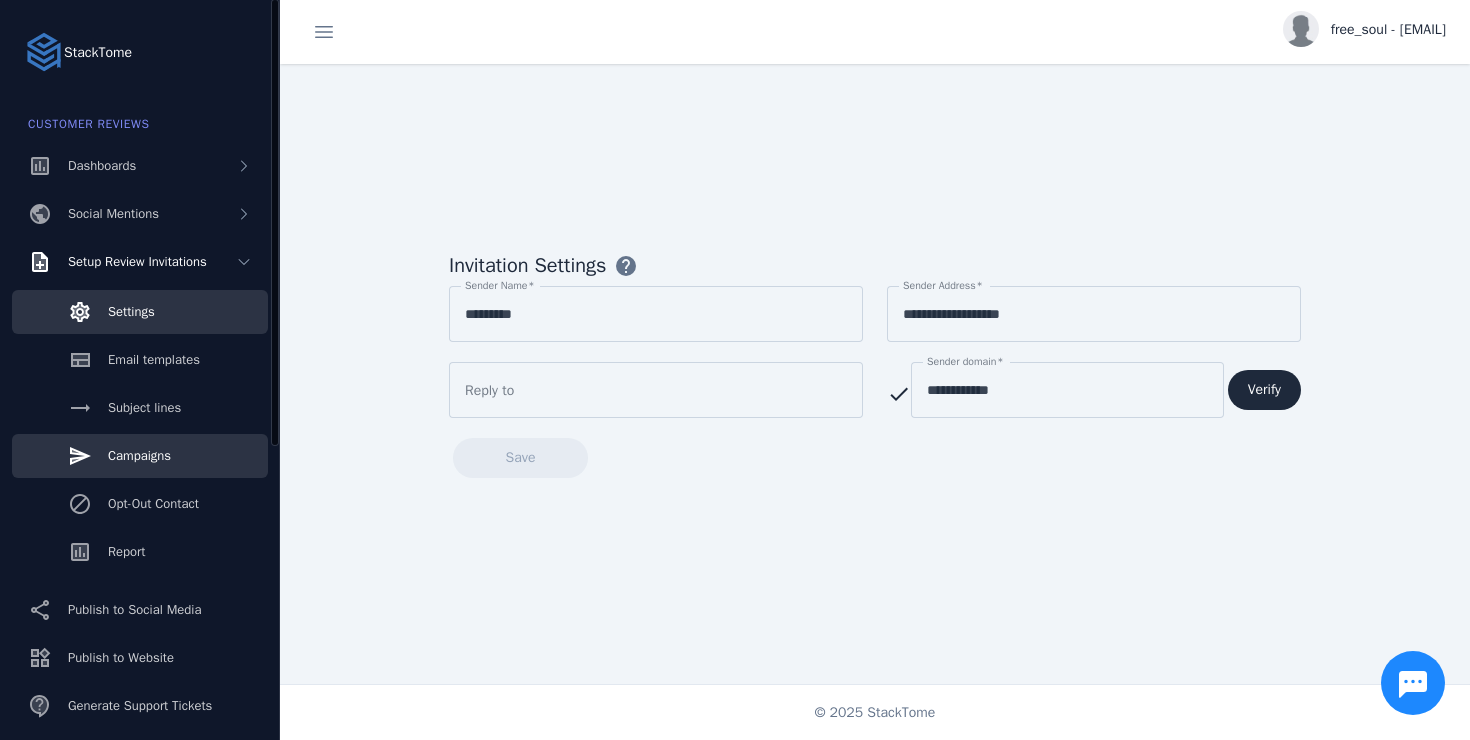 click on "Campaigns" 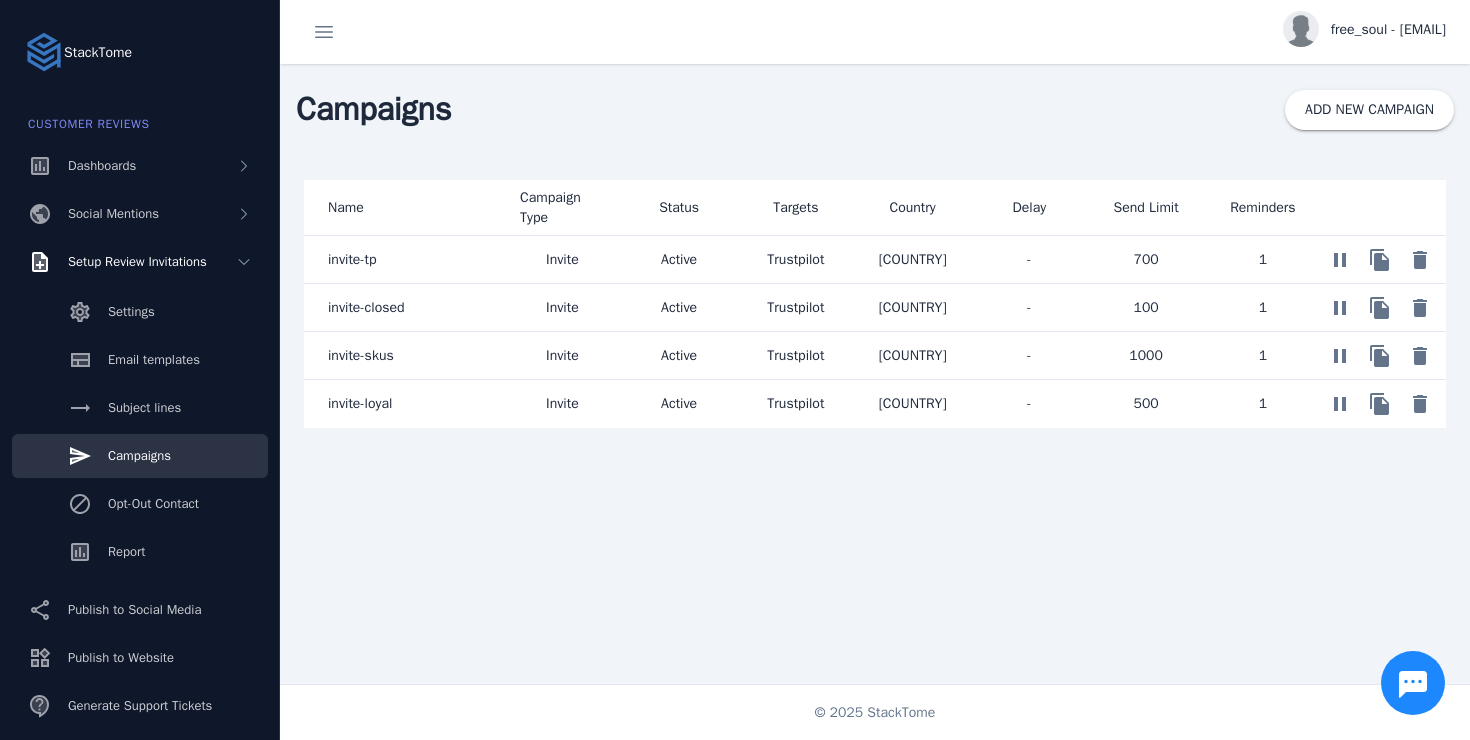 click on "invite-tp" 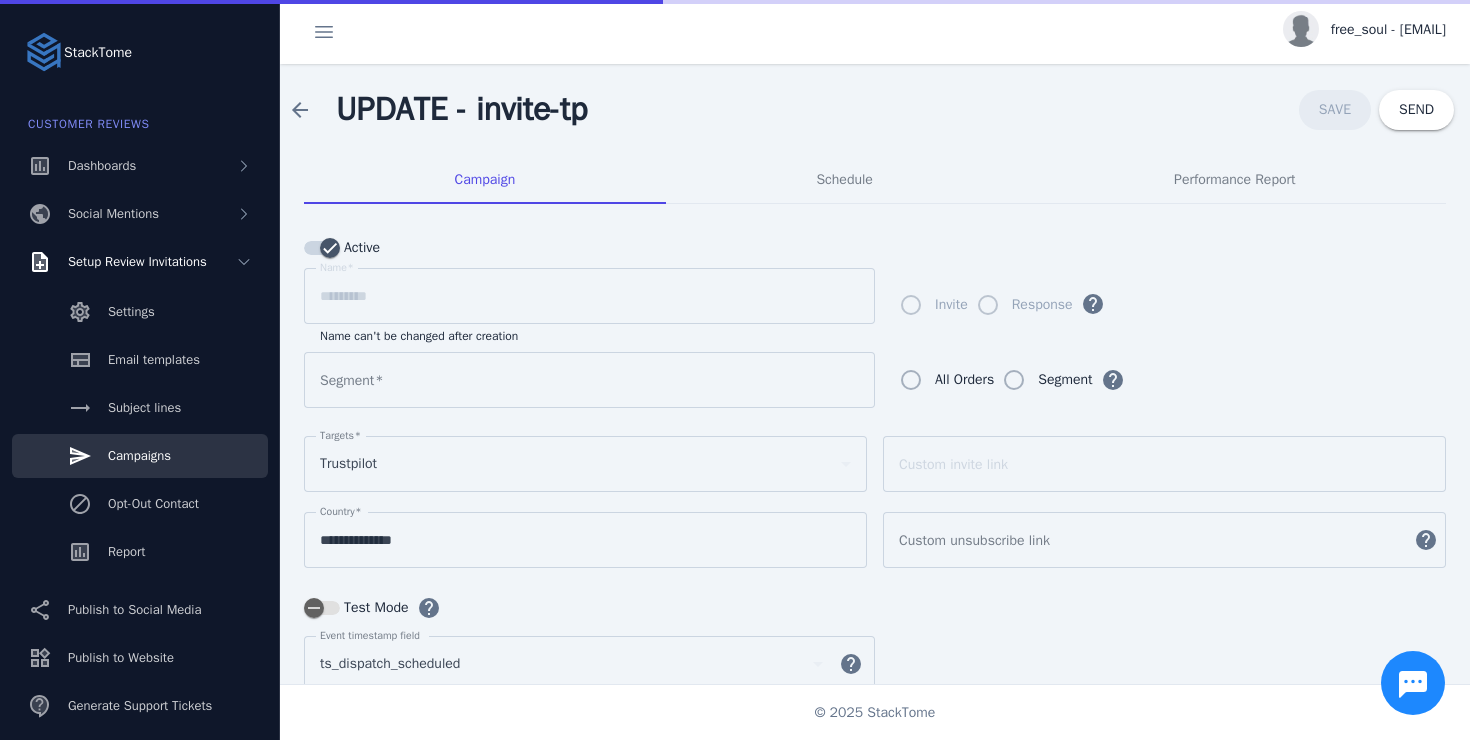 type on "**********" 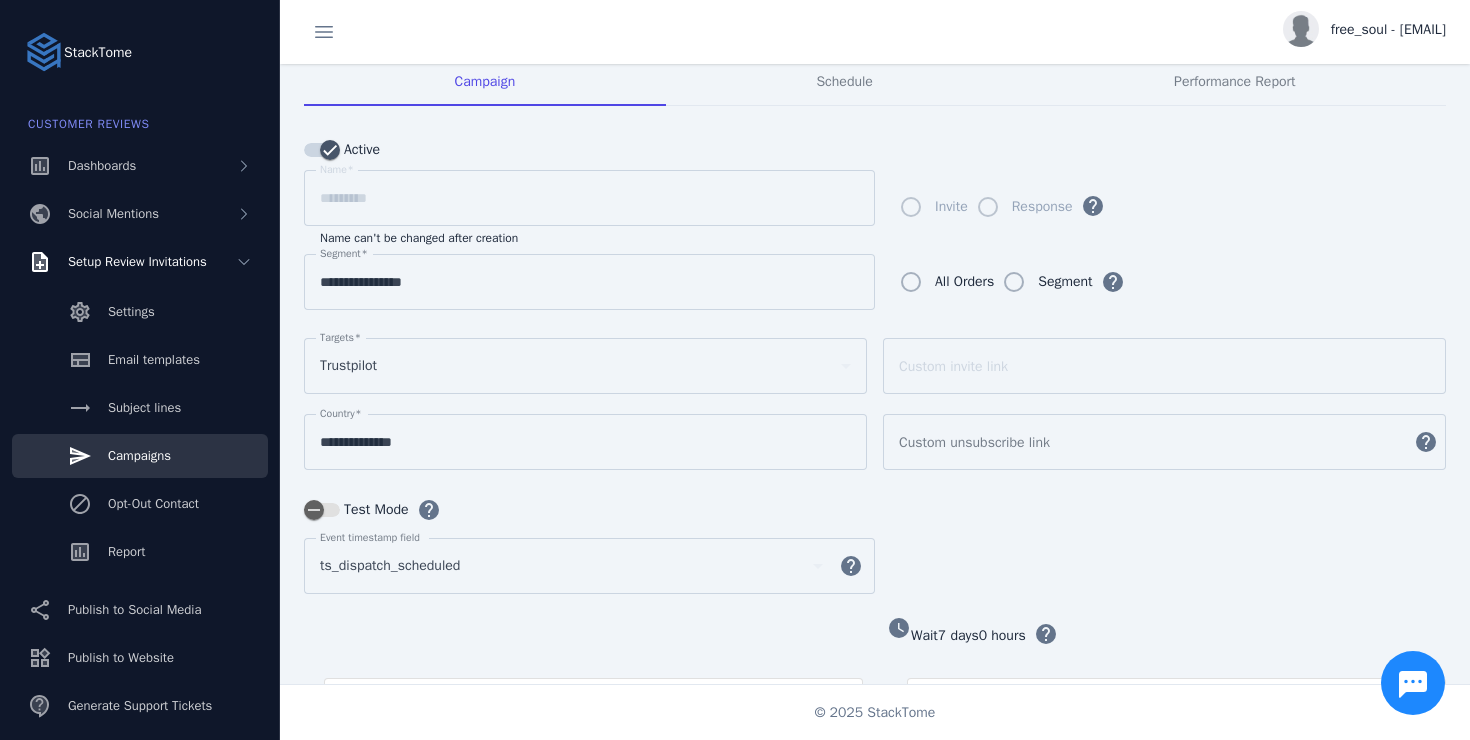 scroll, scrollTop: 0, scrollLeft: 0, axis: both 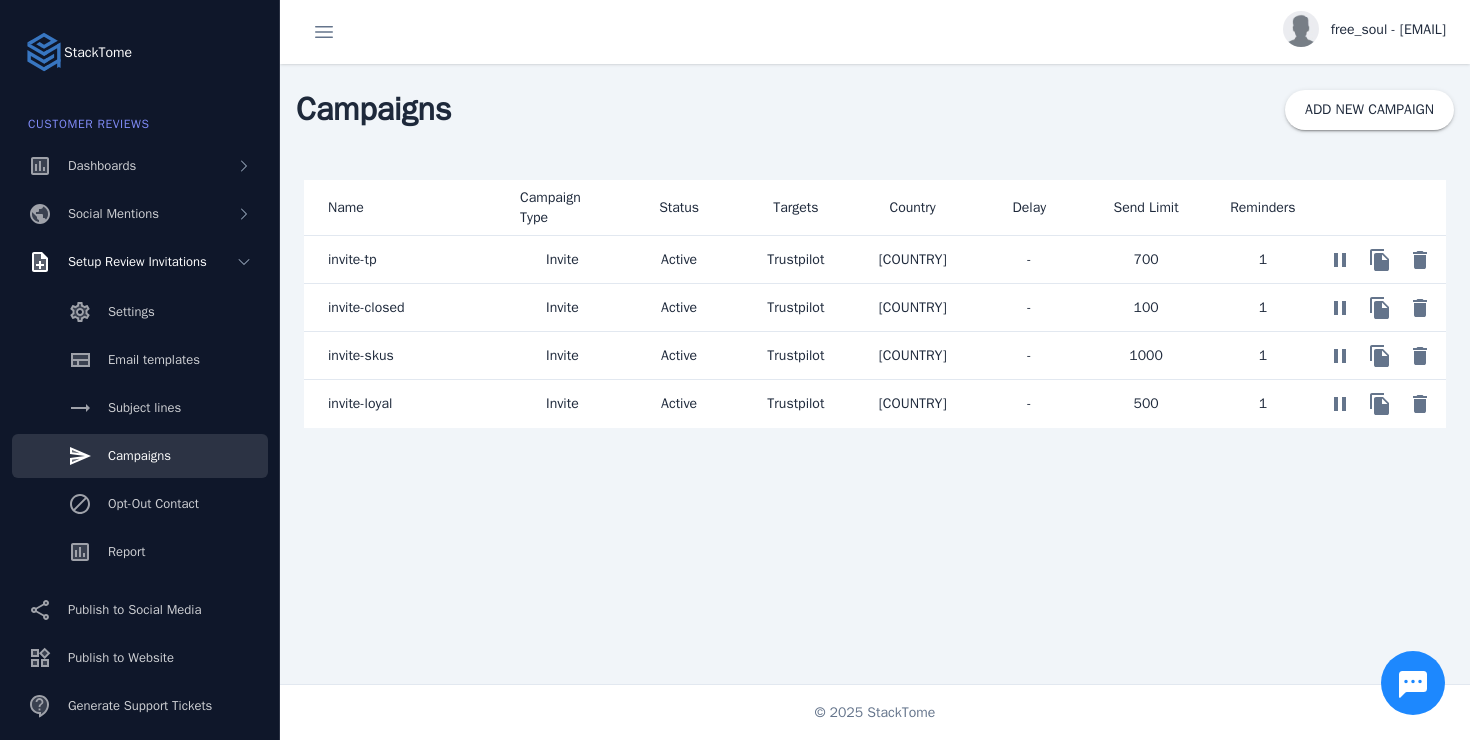 click on "invite-skus" 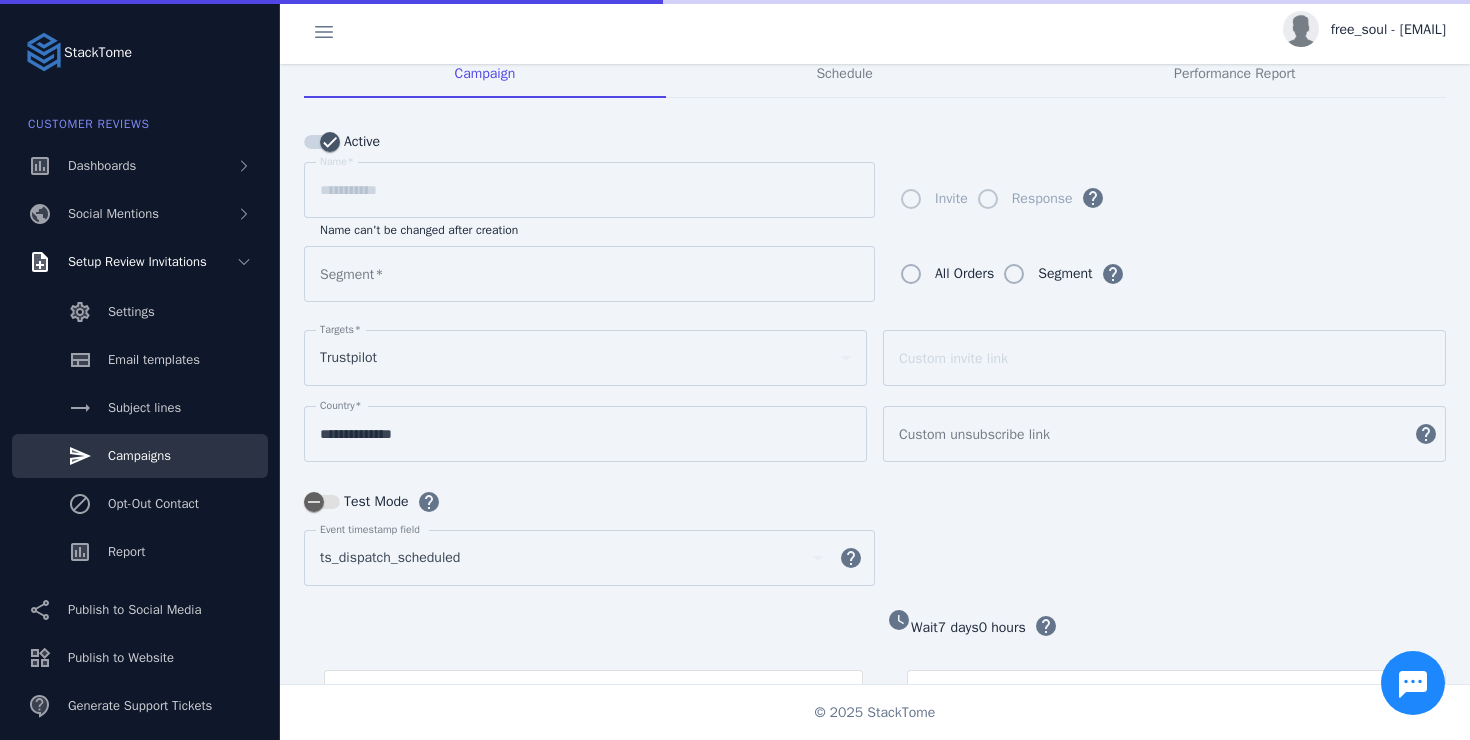 type on "**********" 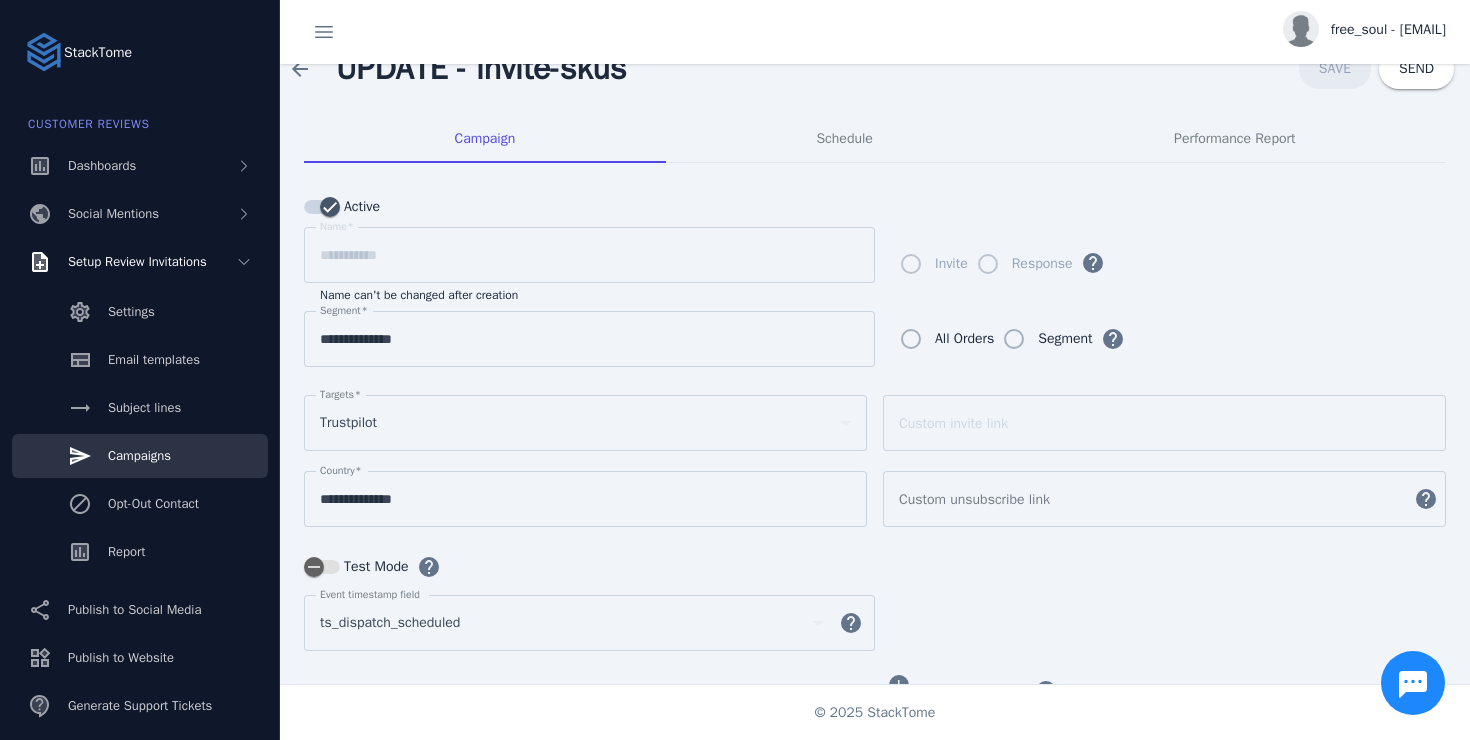 scroll, scrollTop: 0, scrollLeft: 0, axis: both 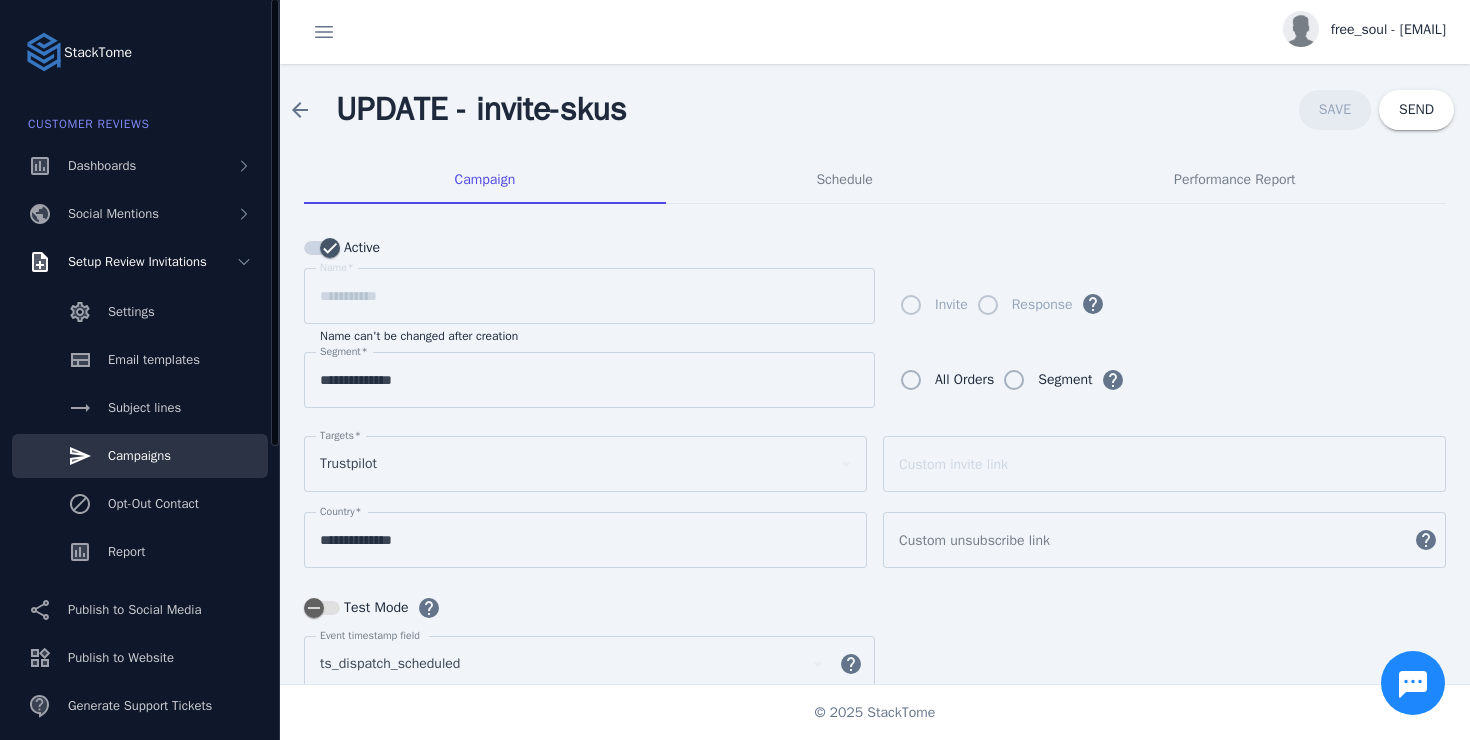 click on "Campaigns" 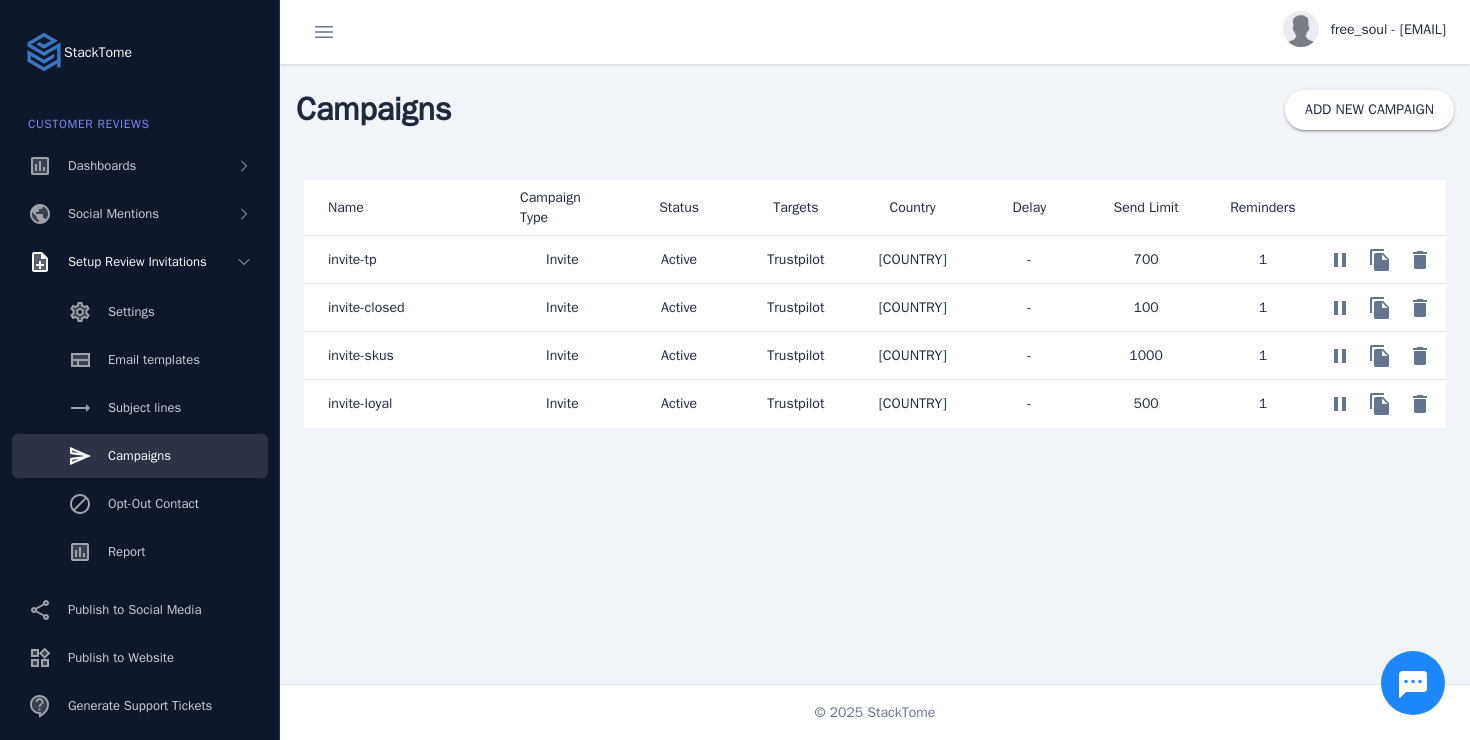 click on "invite-closed" 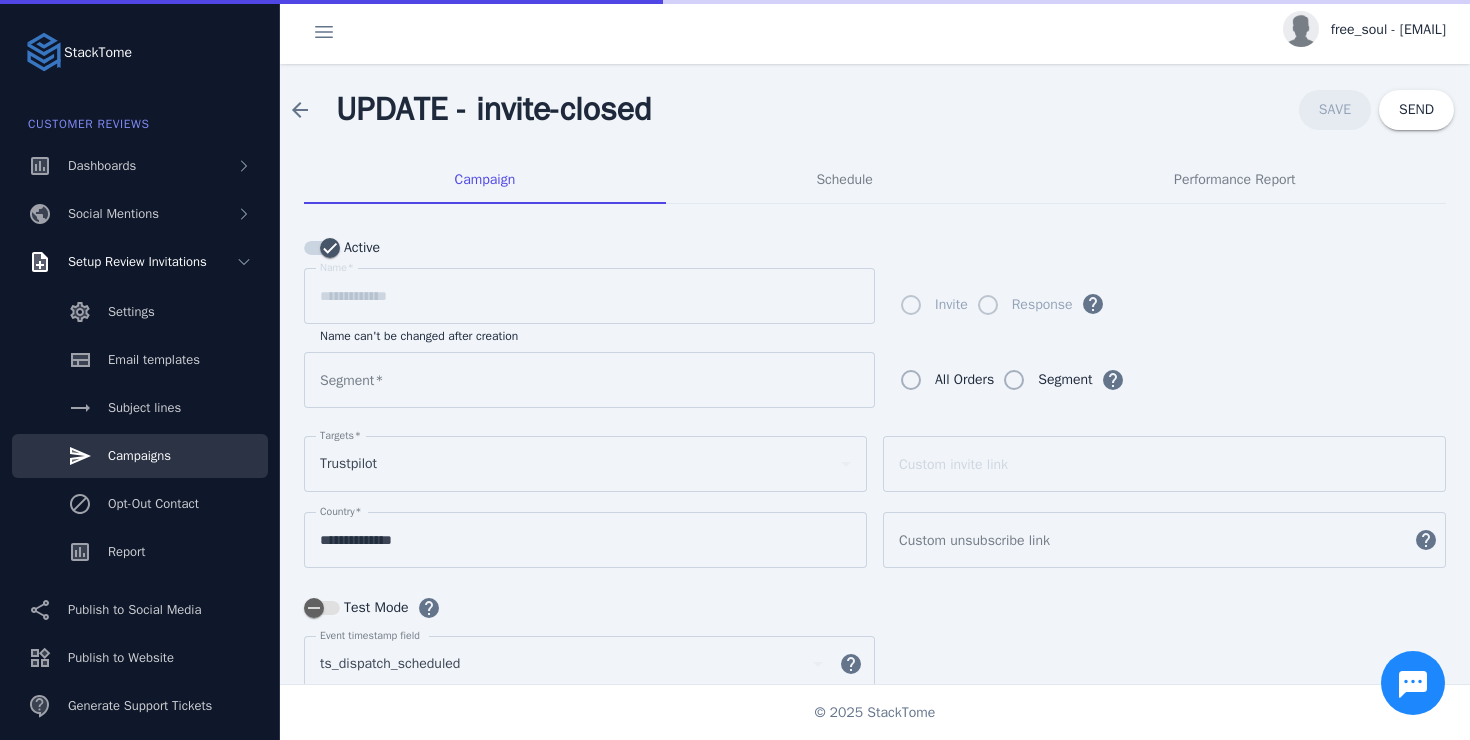 type on "**********" 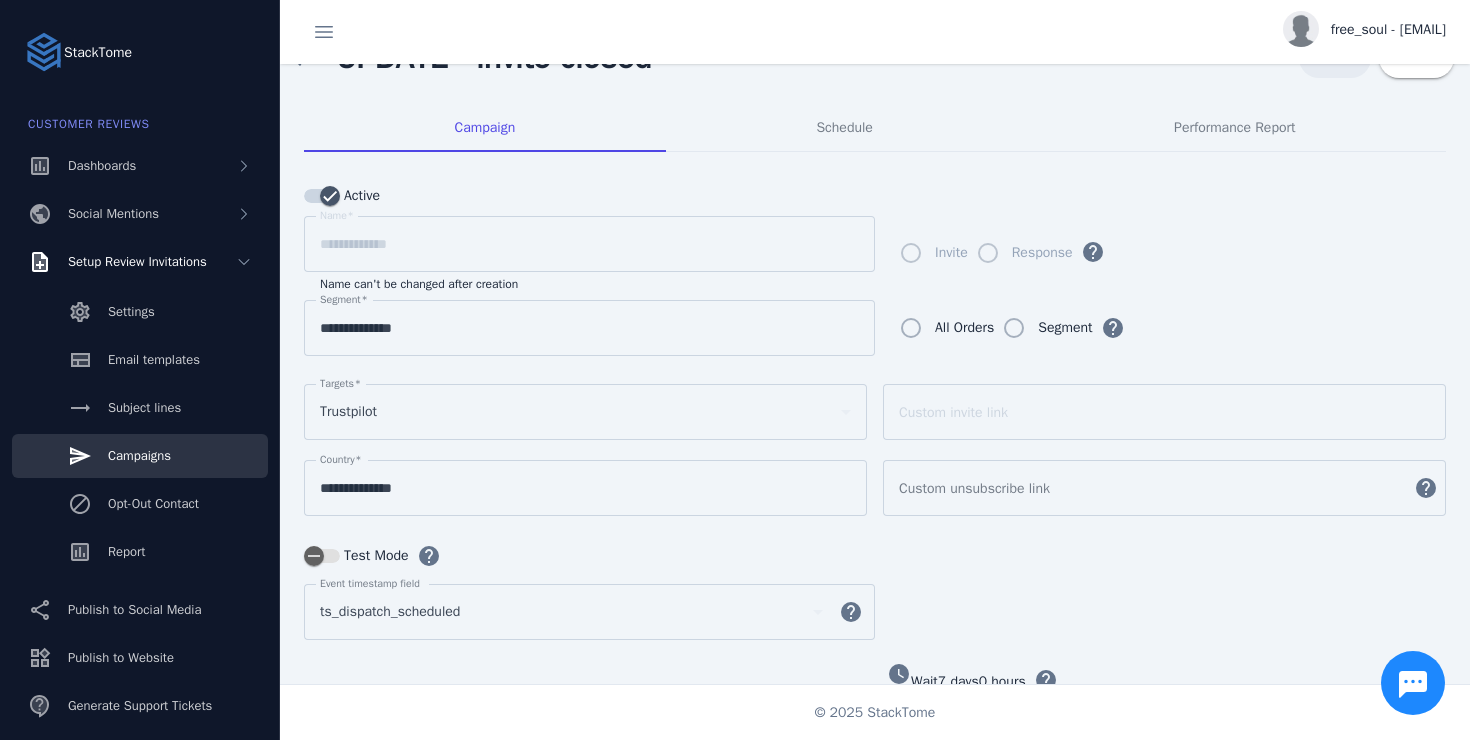 scroll, scrollTop: 0, scrollLeft: 0, axis: both 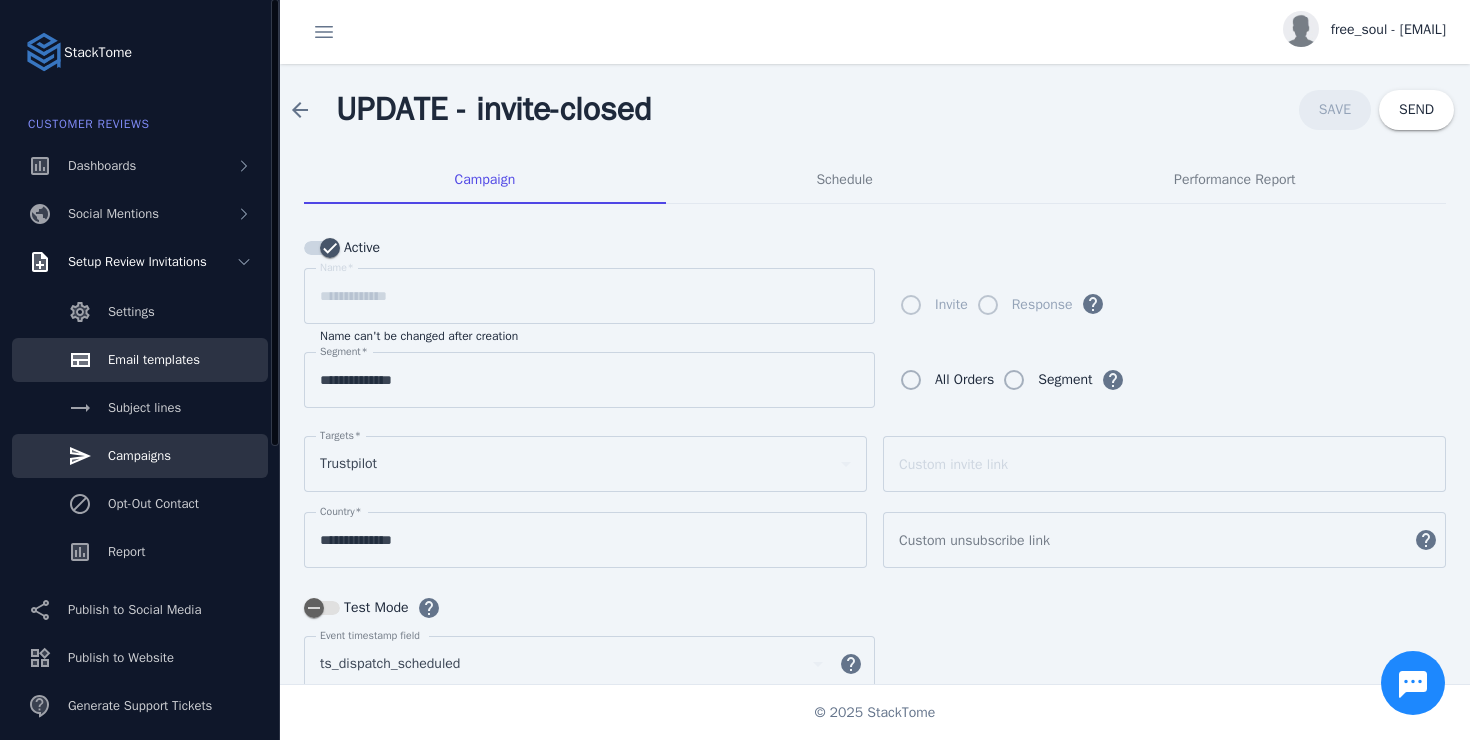 click on "Email templates" 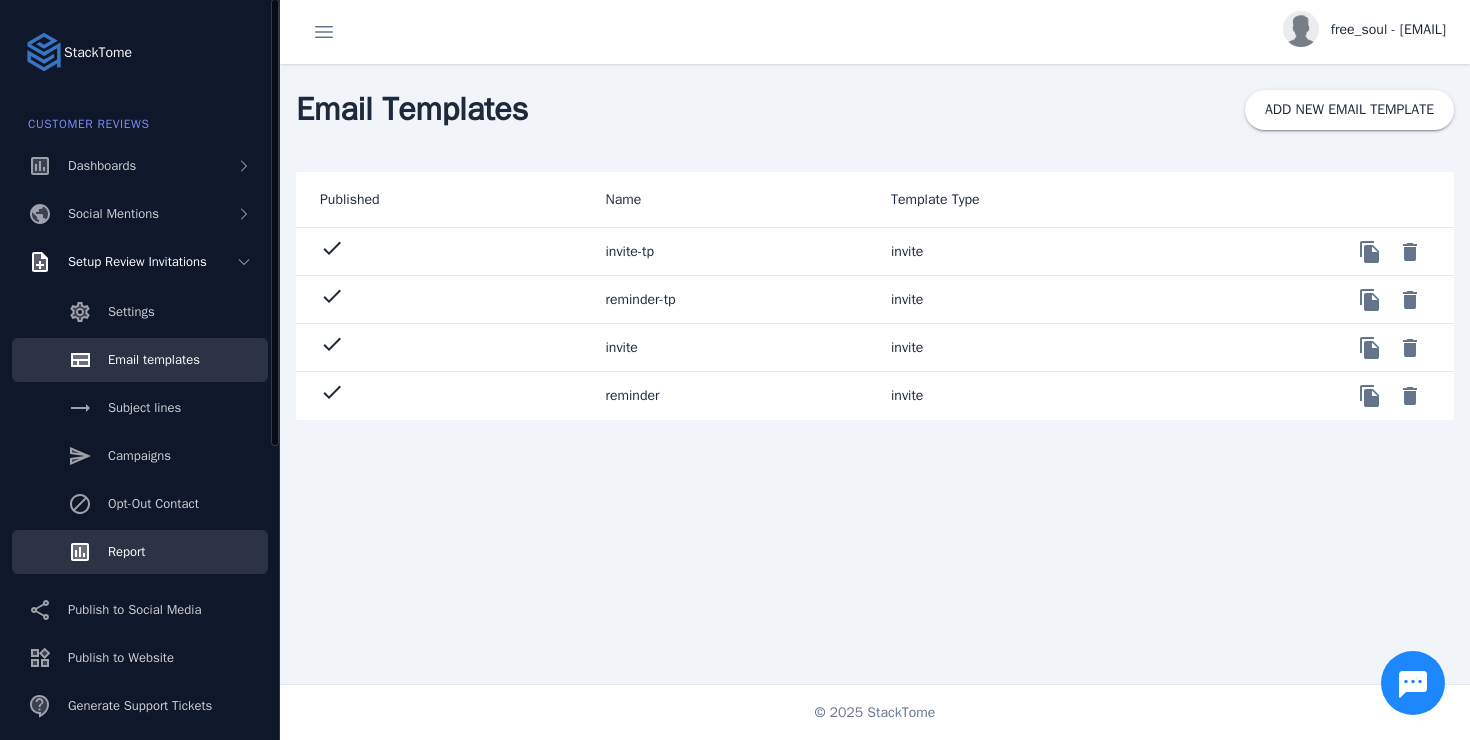 click on "Report" 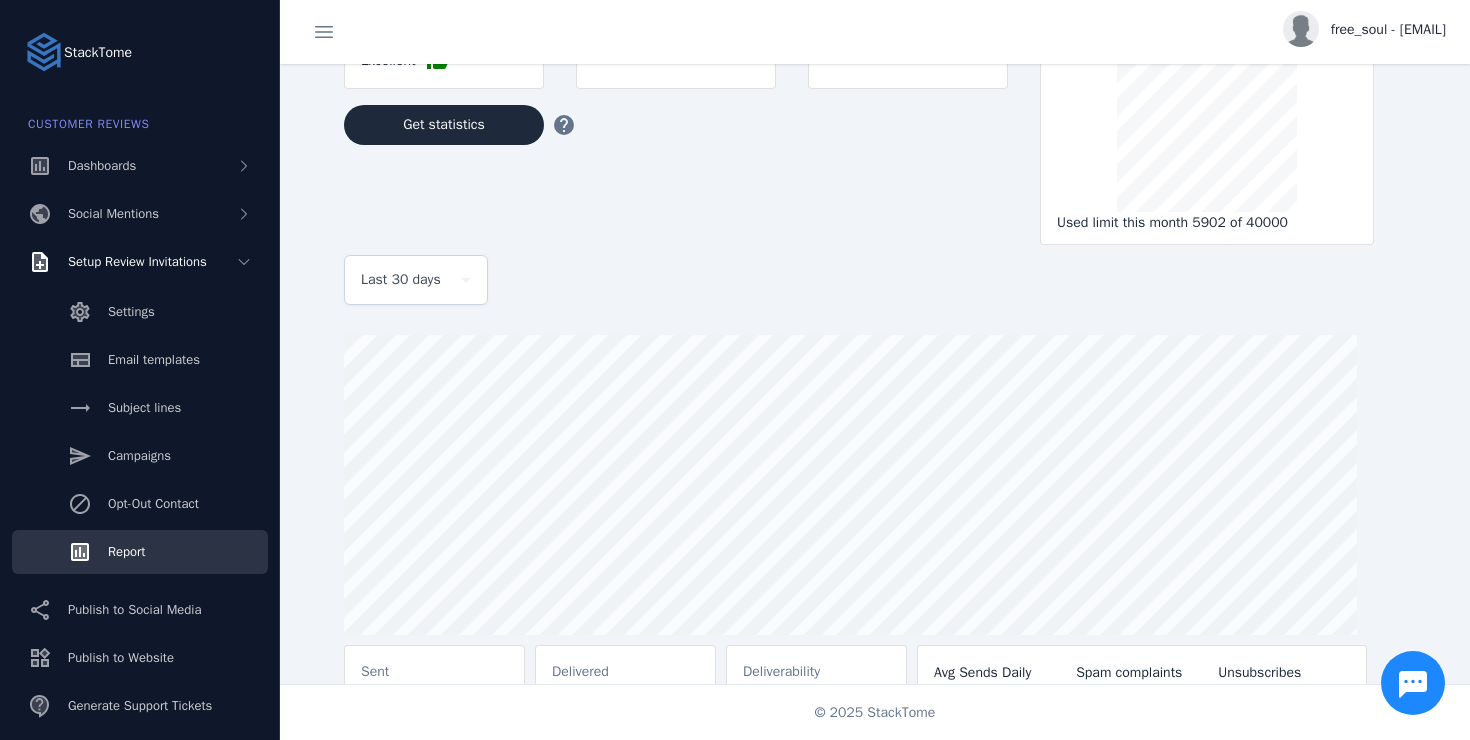 scroll, scrollTop: 0, scrollLeft: 0, axis: both 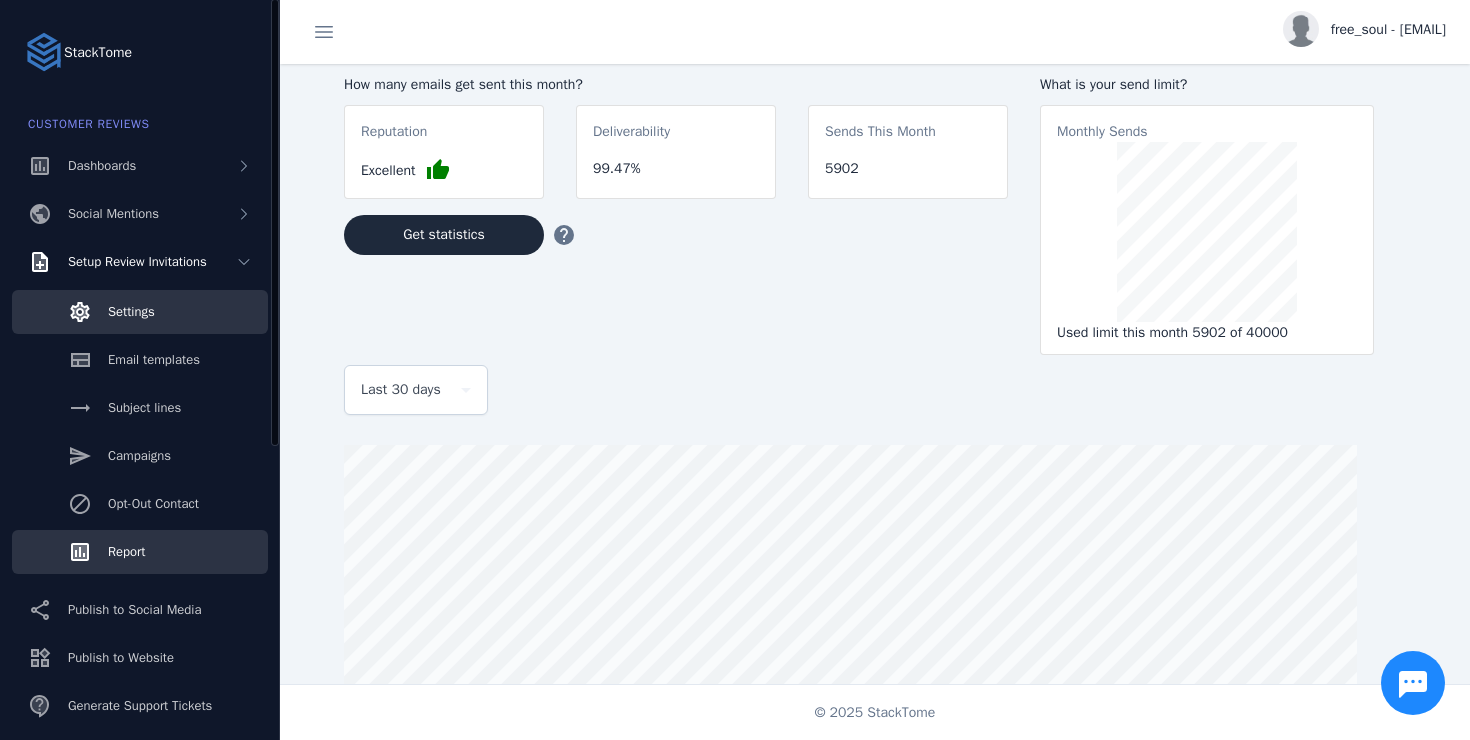 click on "Settings" 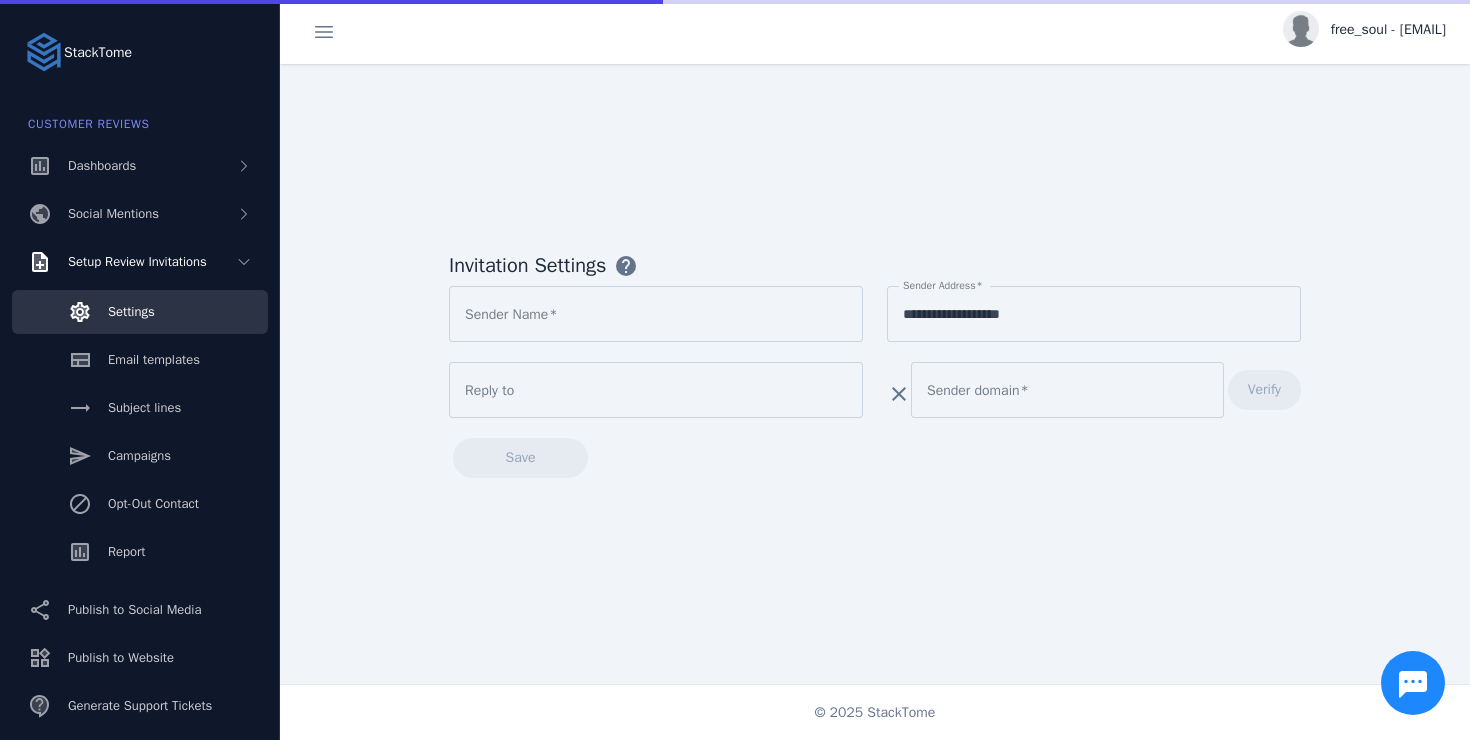 type on "*********" 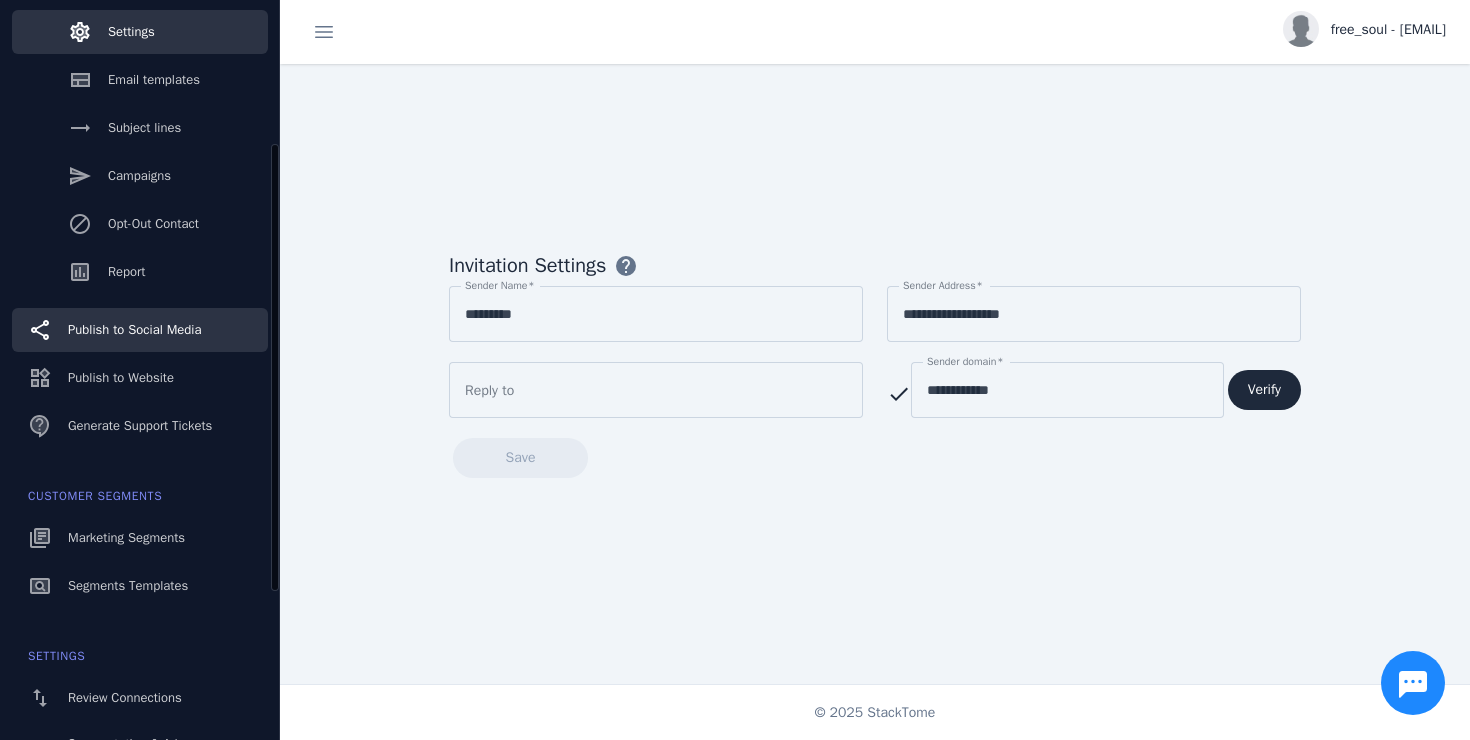 scroll, scrollTop: 283, scrollLeft: 0, axis: vertical 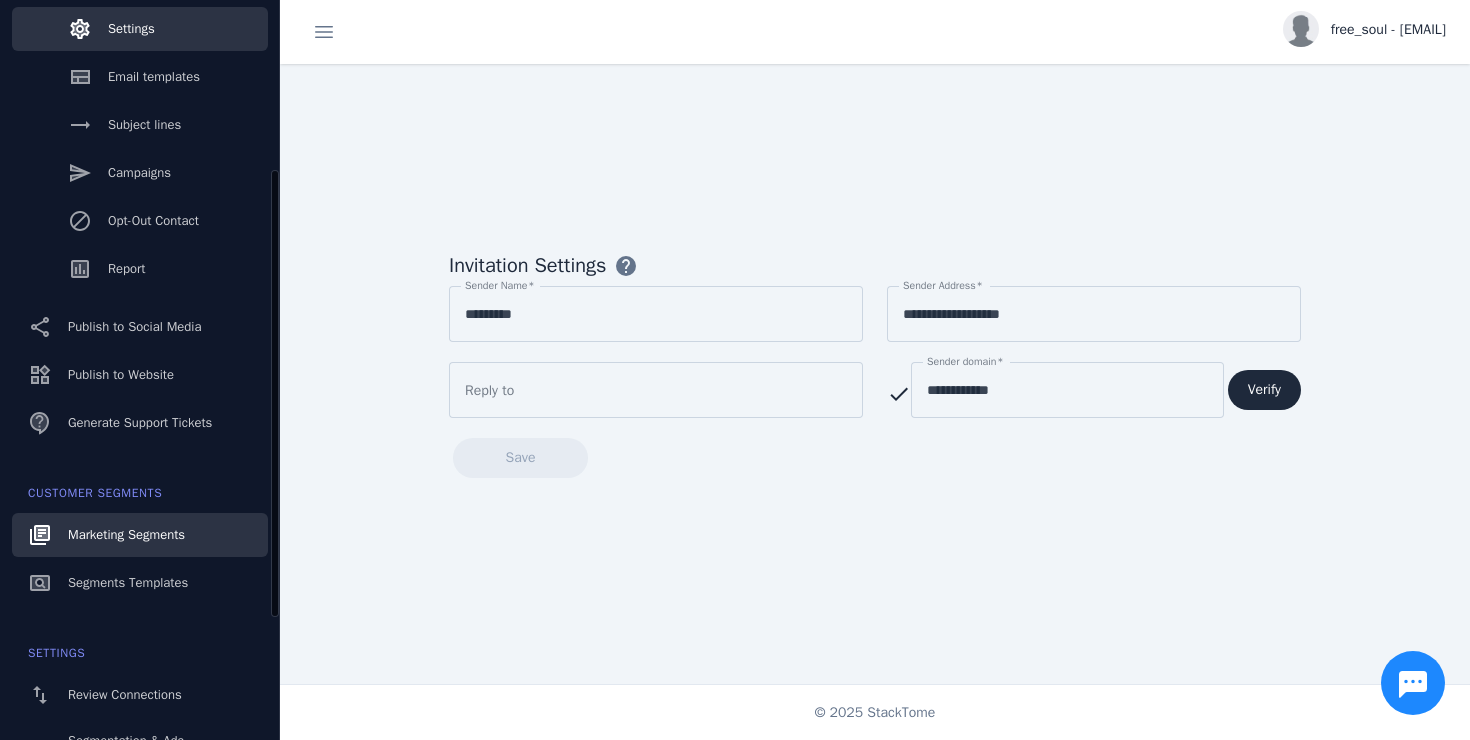 click on "Marketing Segments" 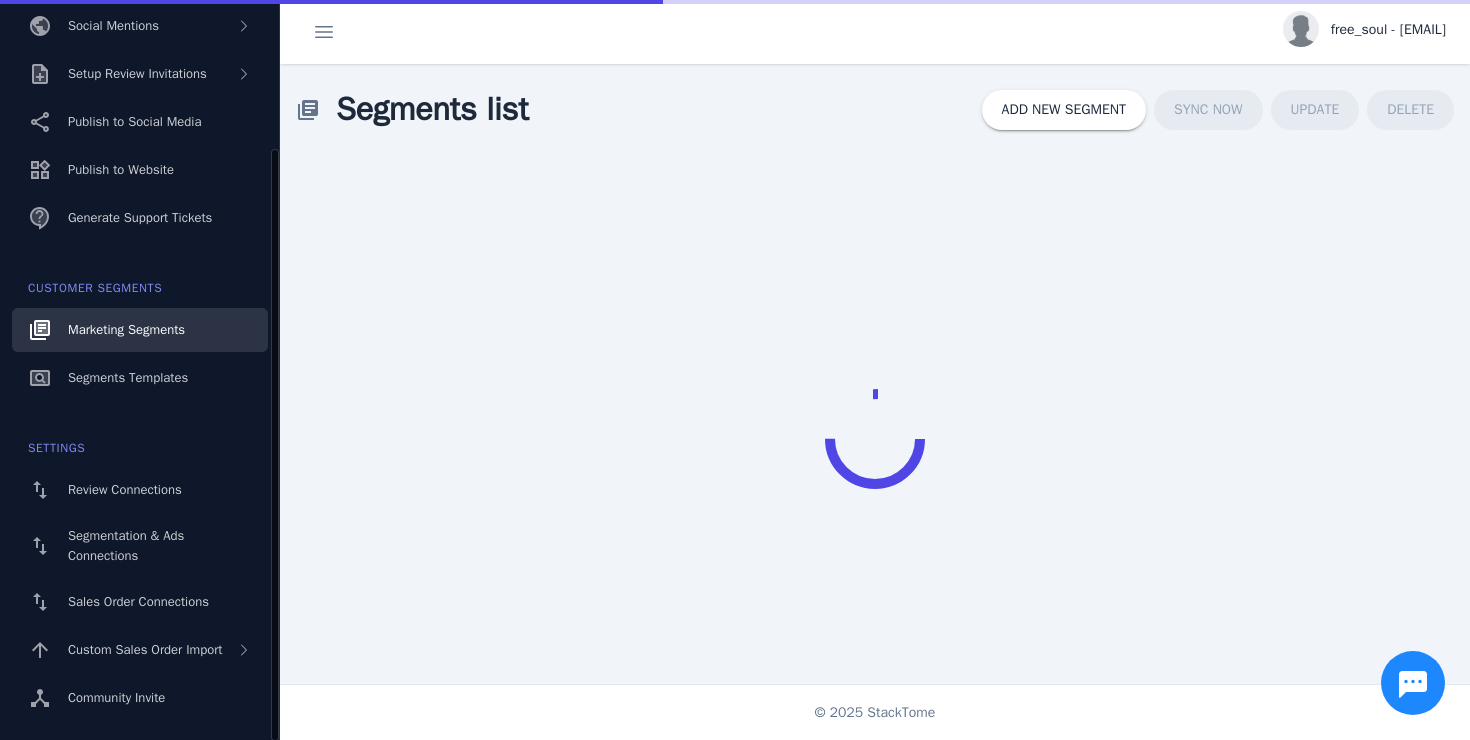 scroll, scrollTop: 188, scrollLeft: 0, axis: vertical 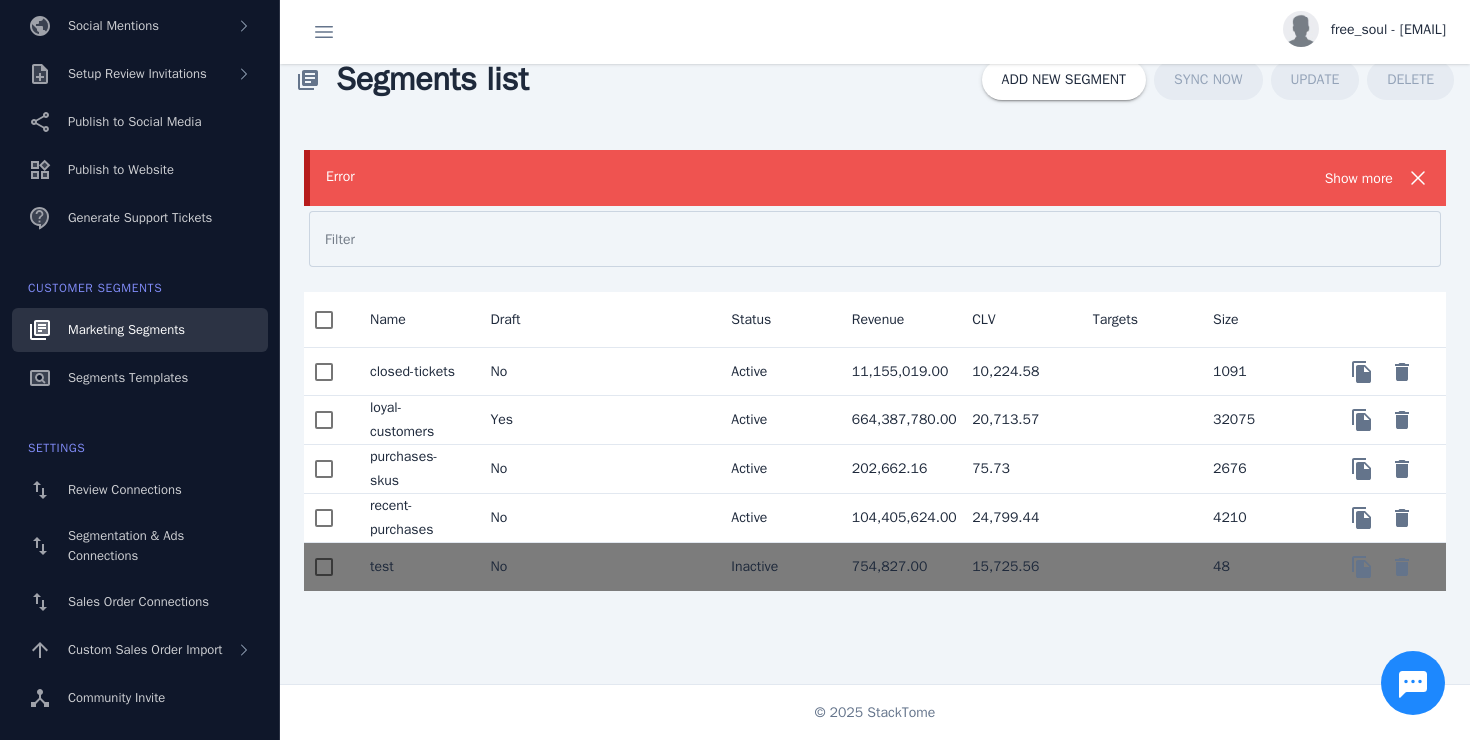 click on "No" 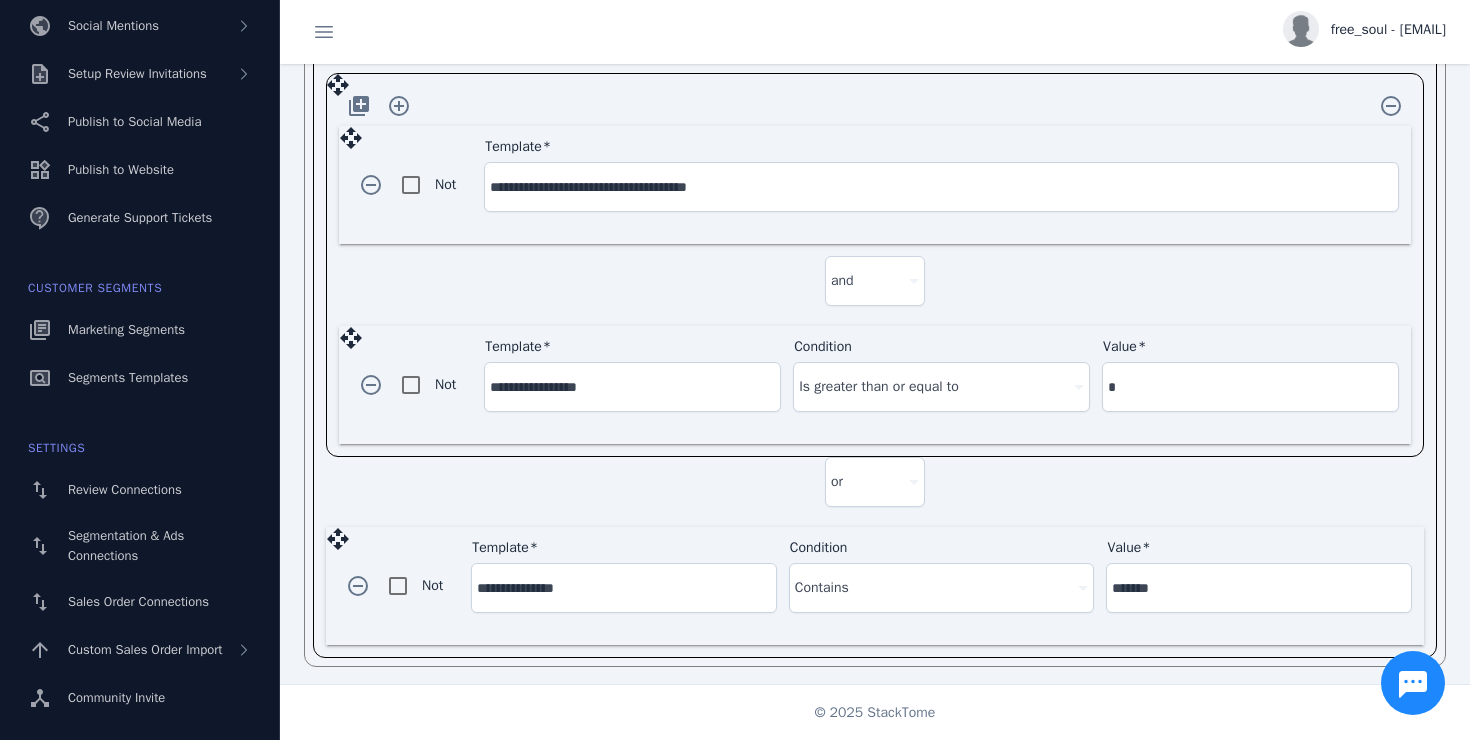 scroll, scrollTop: 0, scrollLeft: 0, axis: both 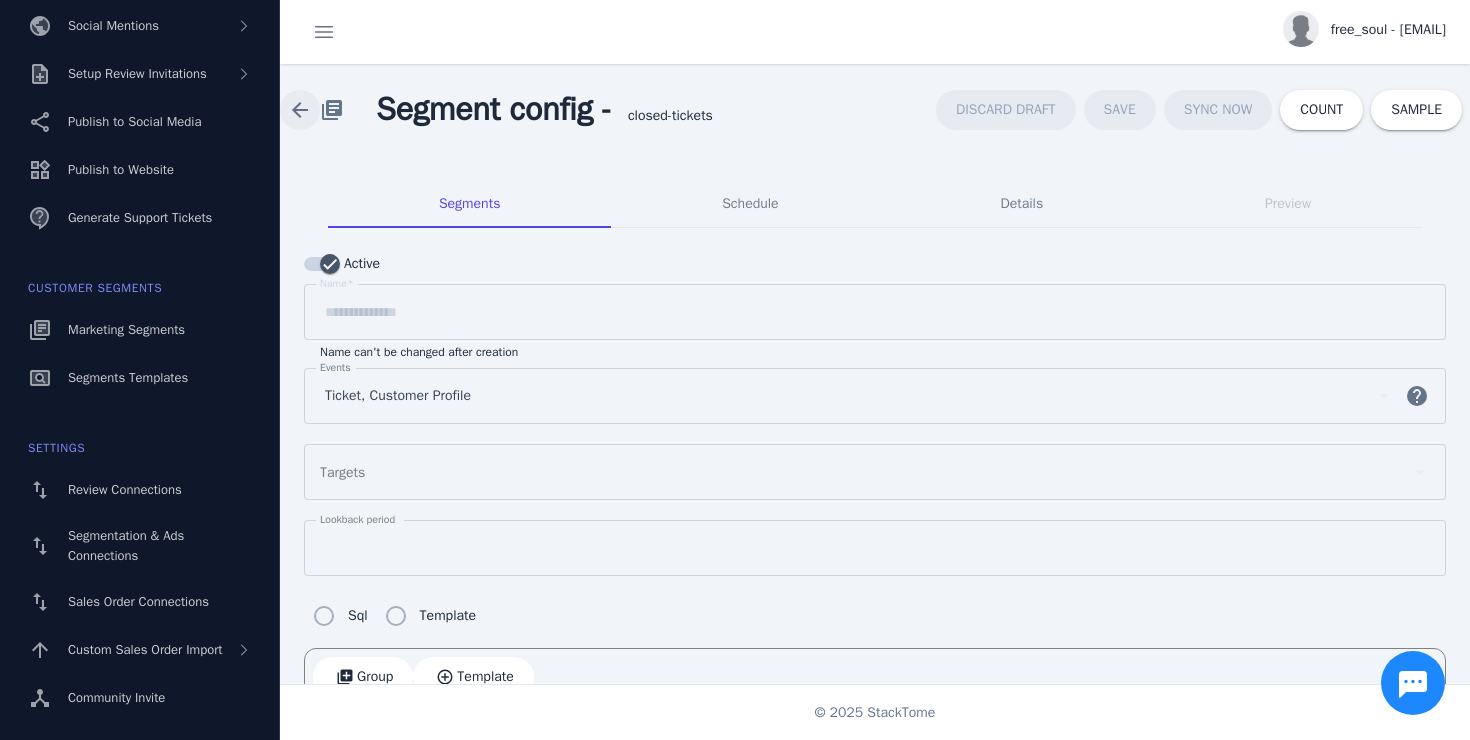 click 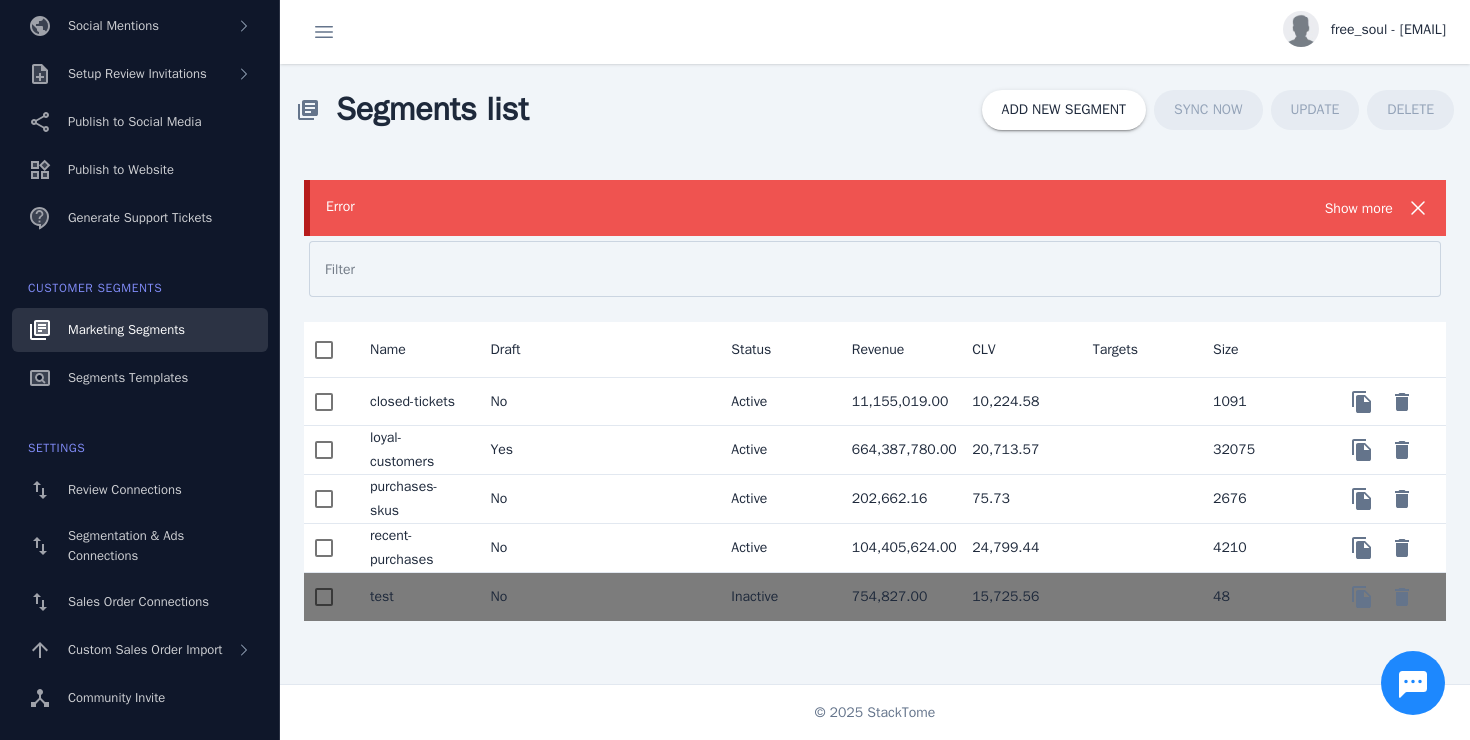 click on "recent-purchases" 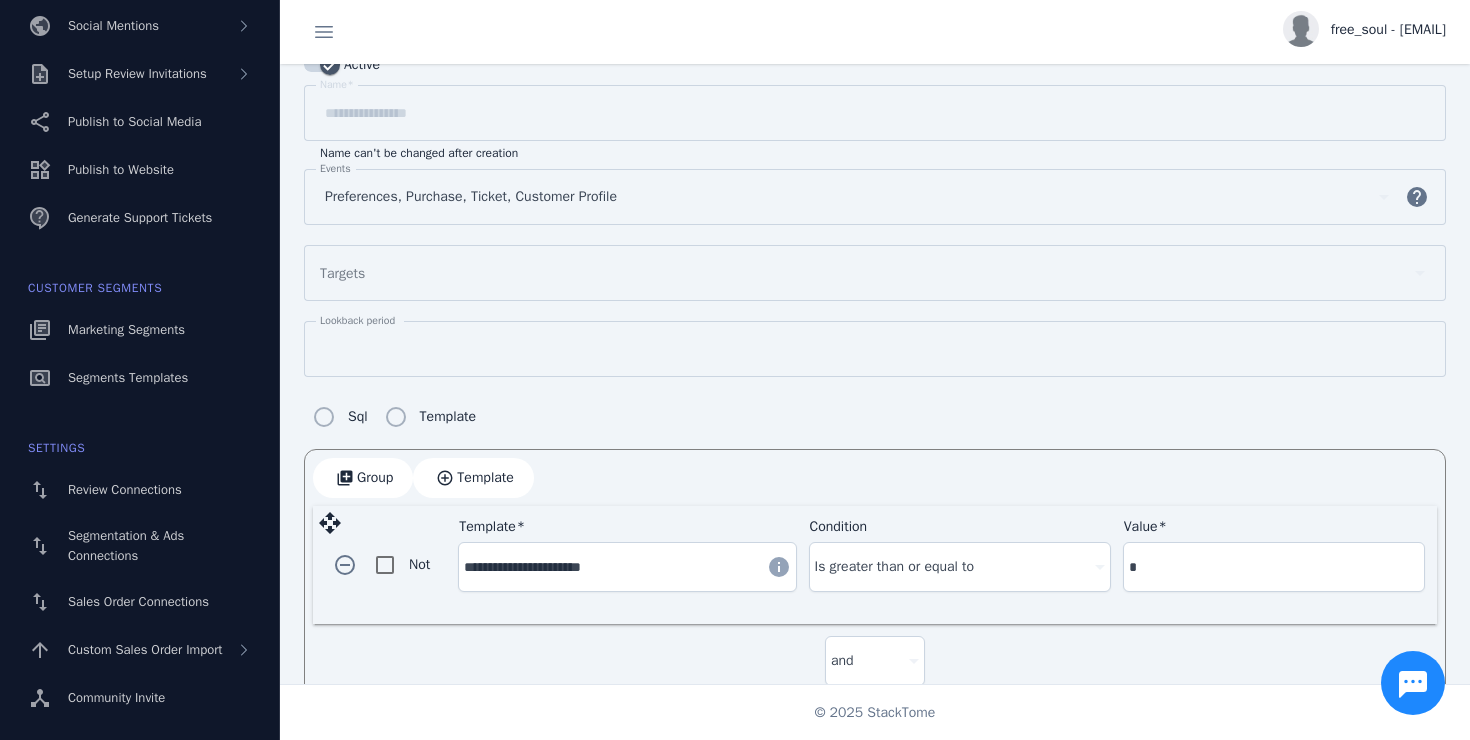 scroll, scrollTop: 0, scrollLeft: 0, axis: both 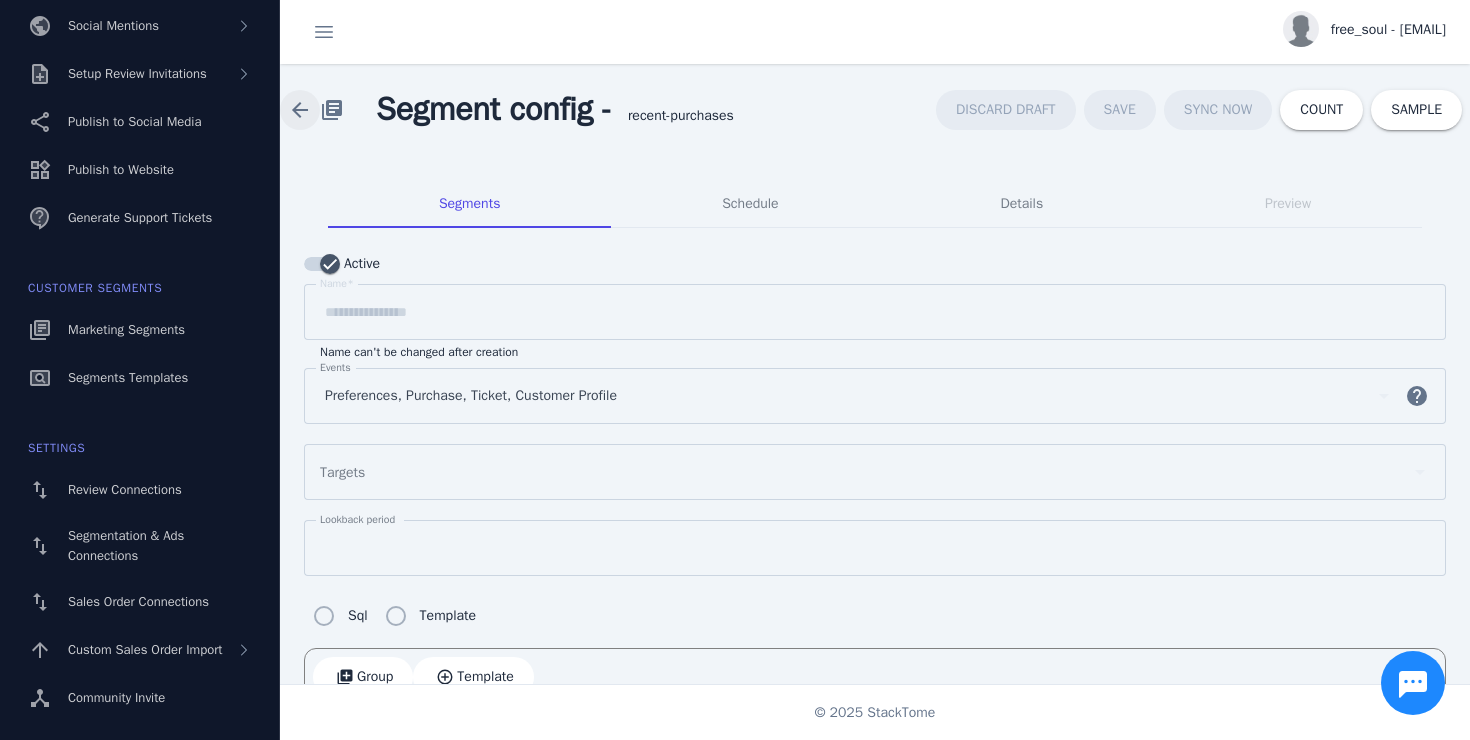 click 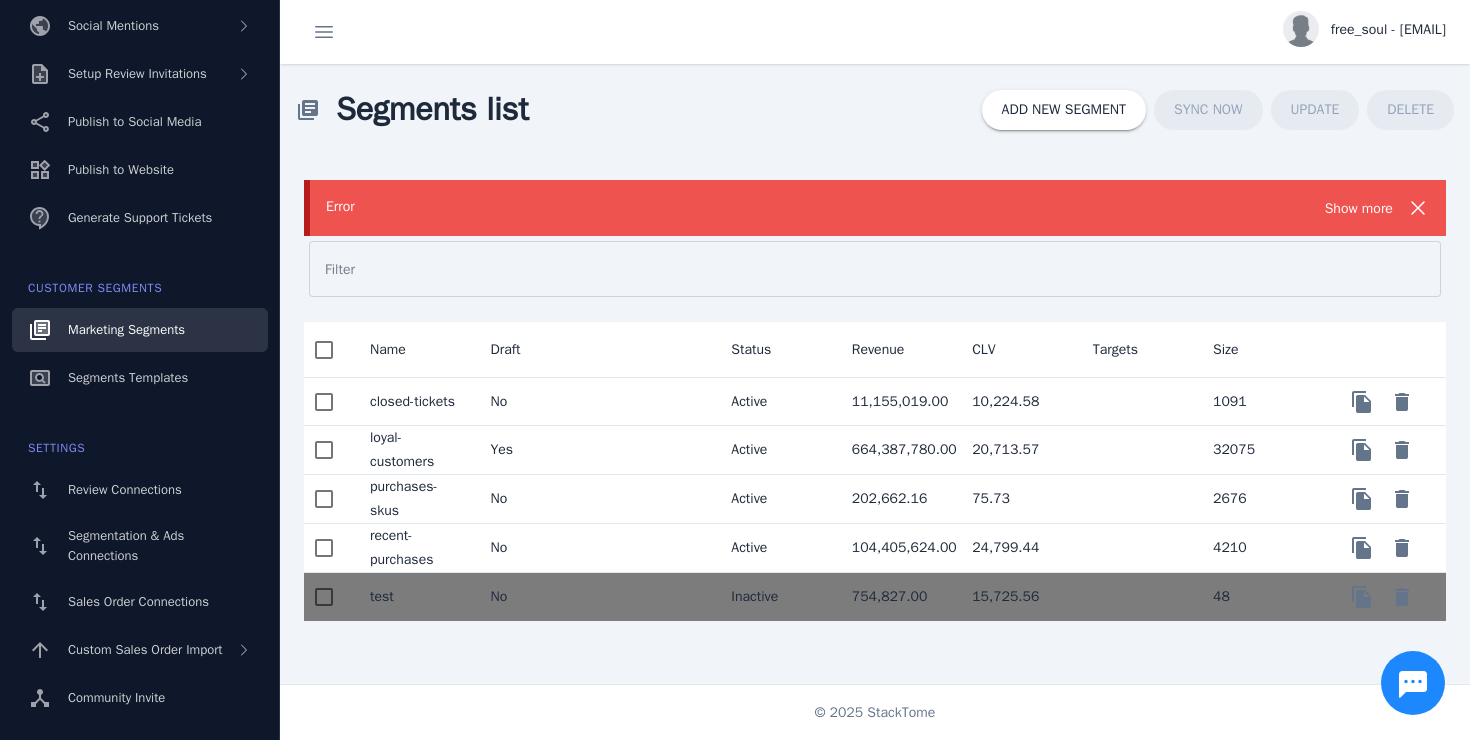 click on "purchases-skus" 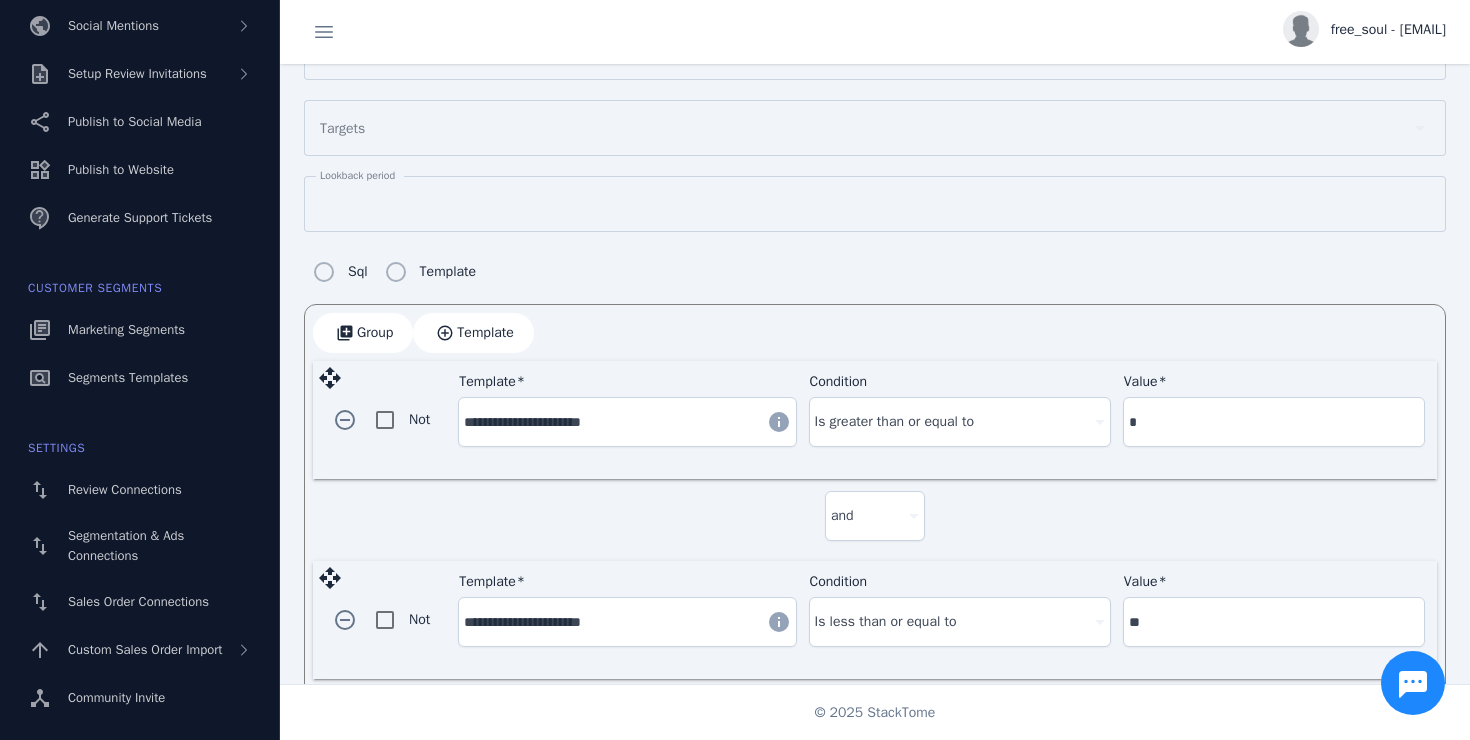 scroll, scrollTop: 0, scrollLeft: 0, axis: both 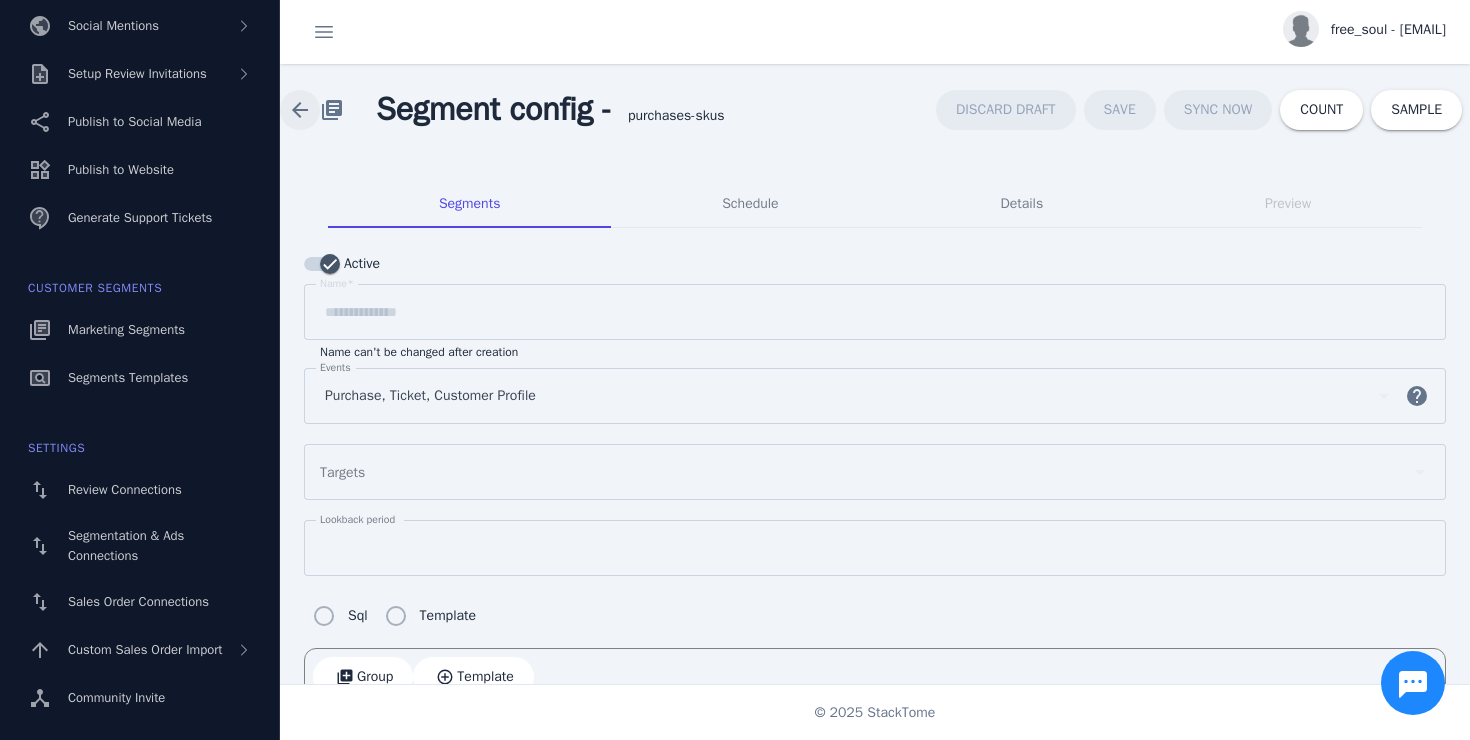 click 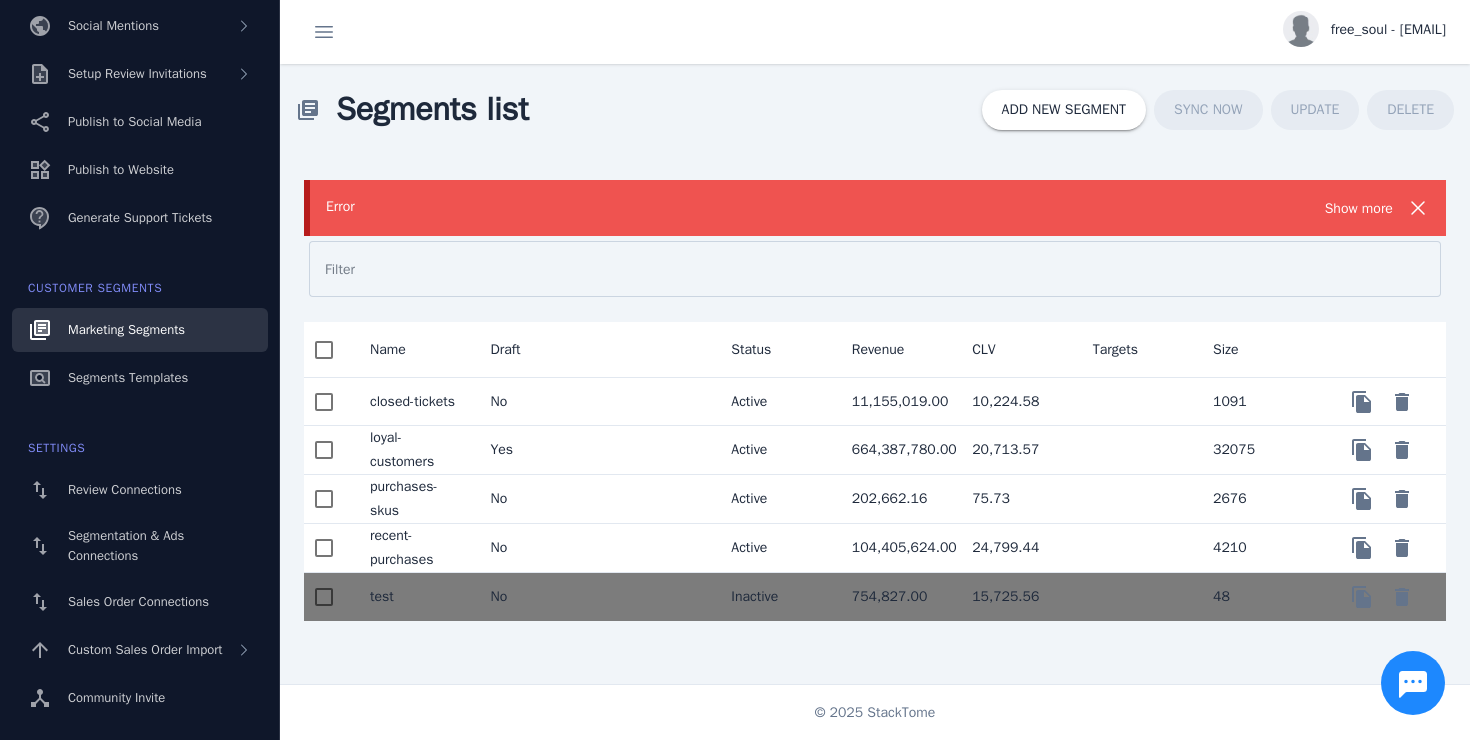 click on "recent-purchases" 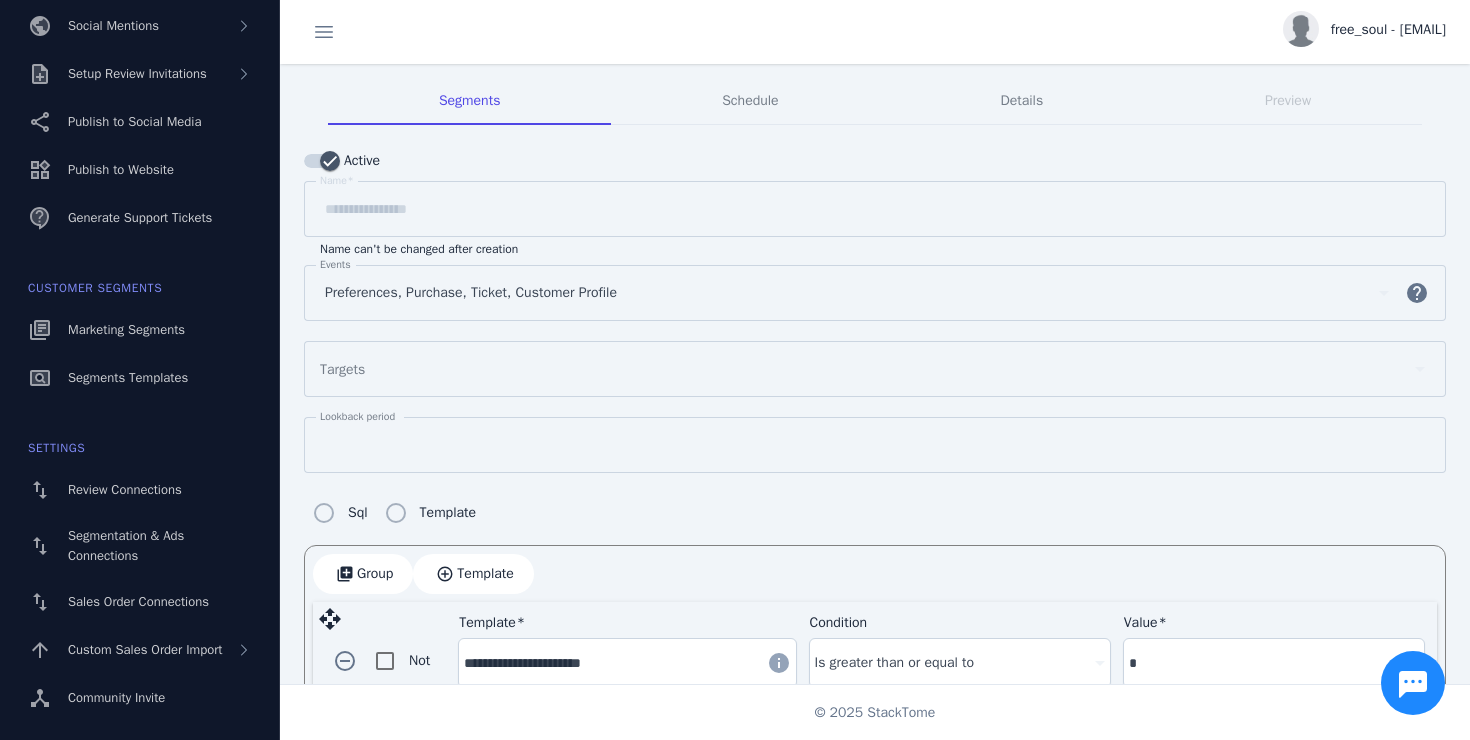 scroll, scrollTop: 0, scrollLeft: 0, axis: both 